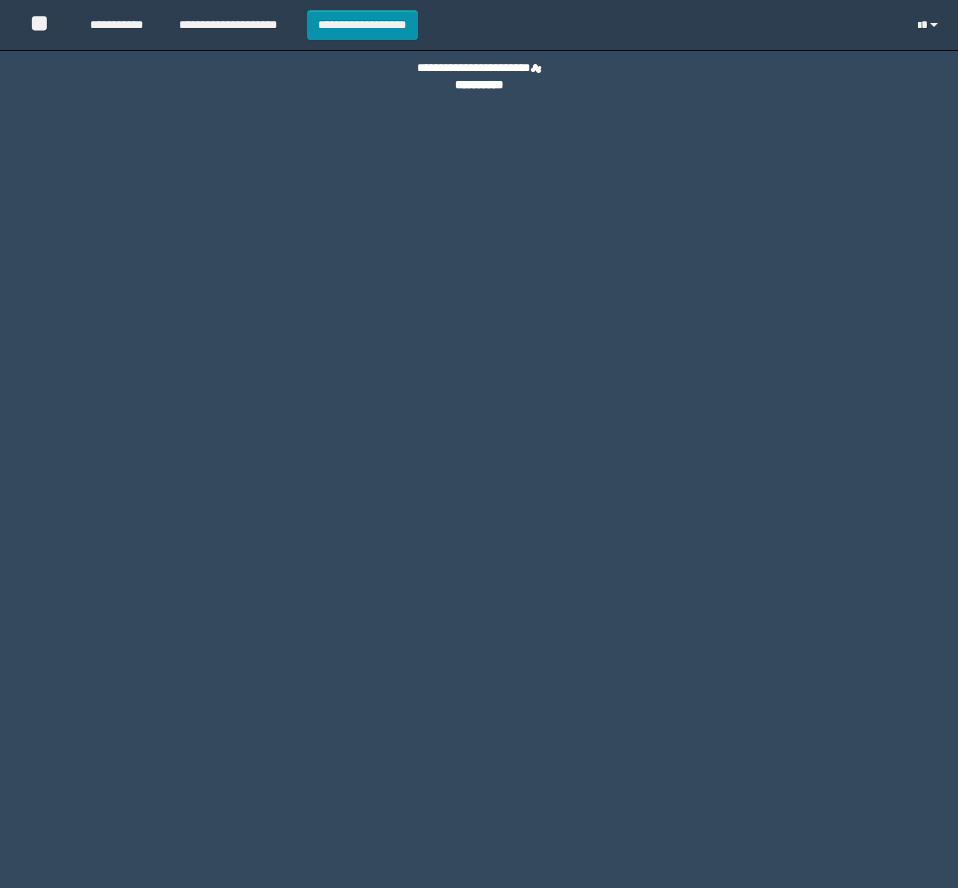 scroll, scrollTop: 0, scrollLeft: 0, axis: both 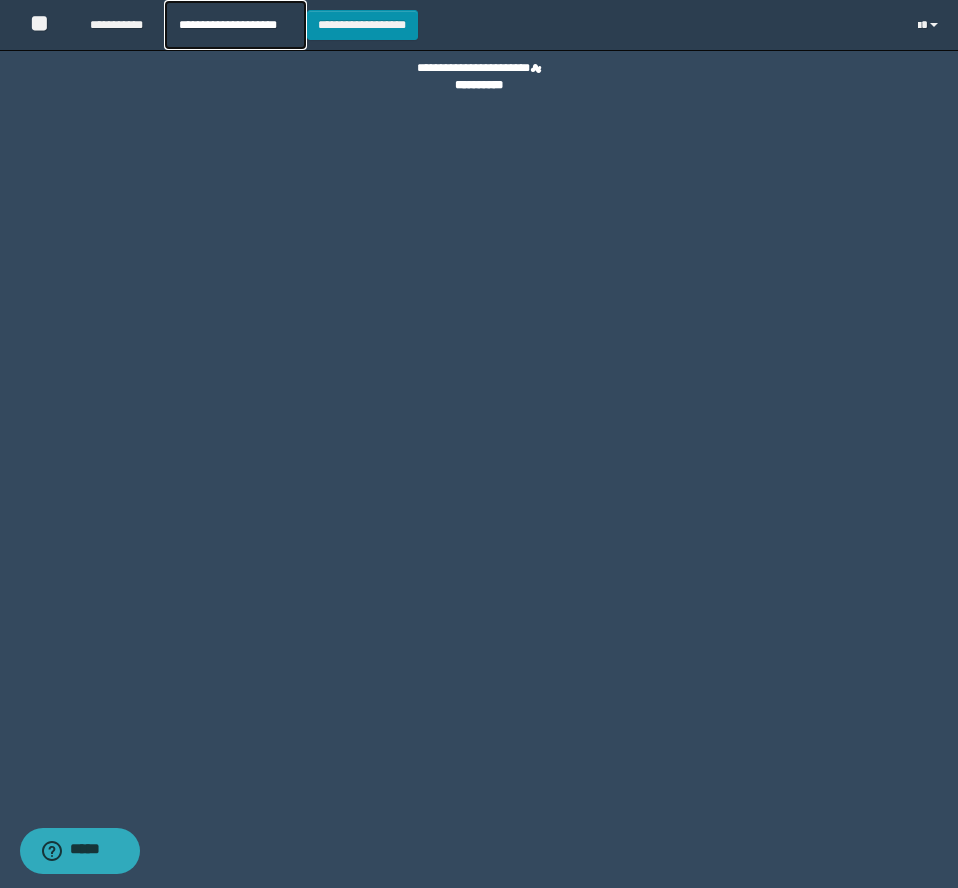 click on "**********" at bounding box center (235, 25) 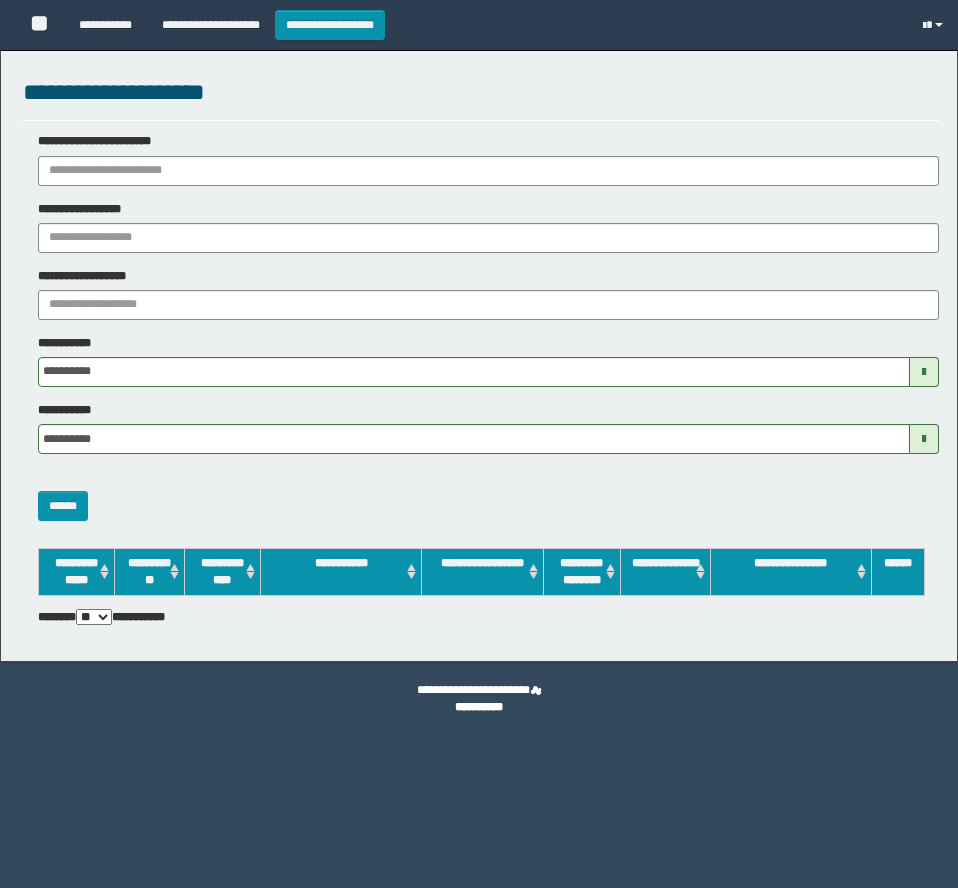 scroll, scrollTop: 0, scrollLeft: 0, axis: both 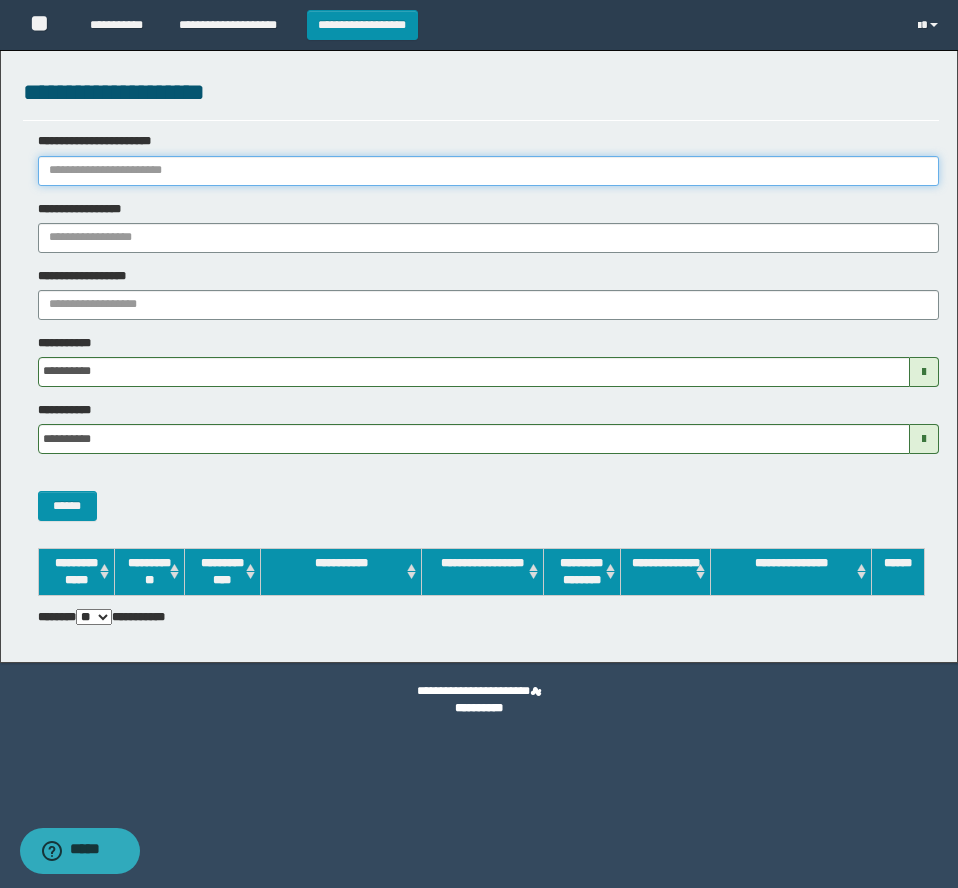 click on "**********" at bounding box center (488, 171) 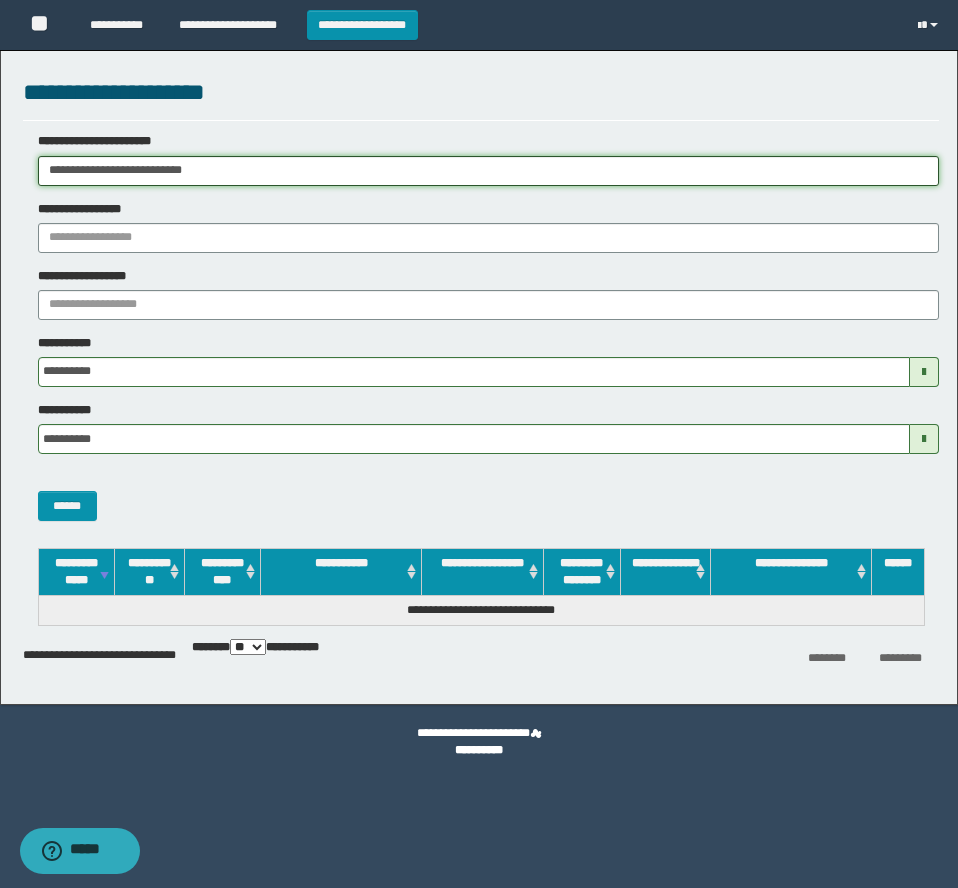 drag, startPoint x: 230, startPoint y: 168, endPoint x: -6, endPoint y: 168, distance: 236 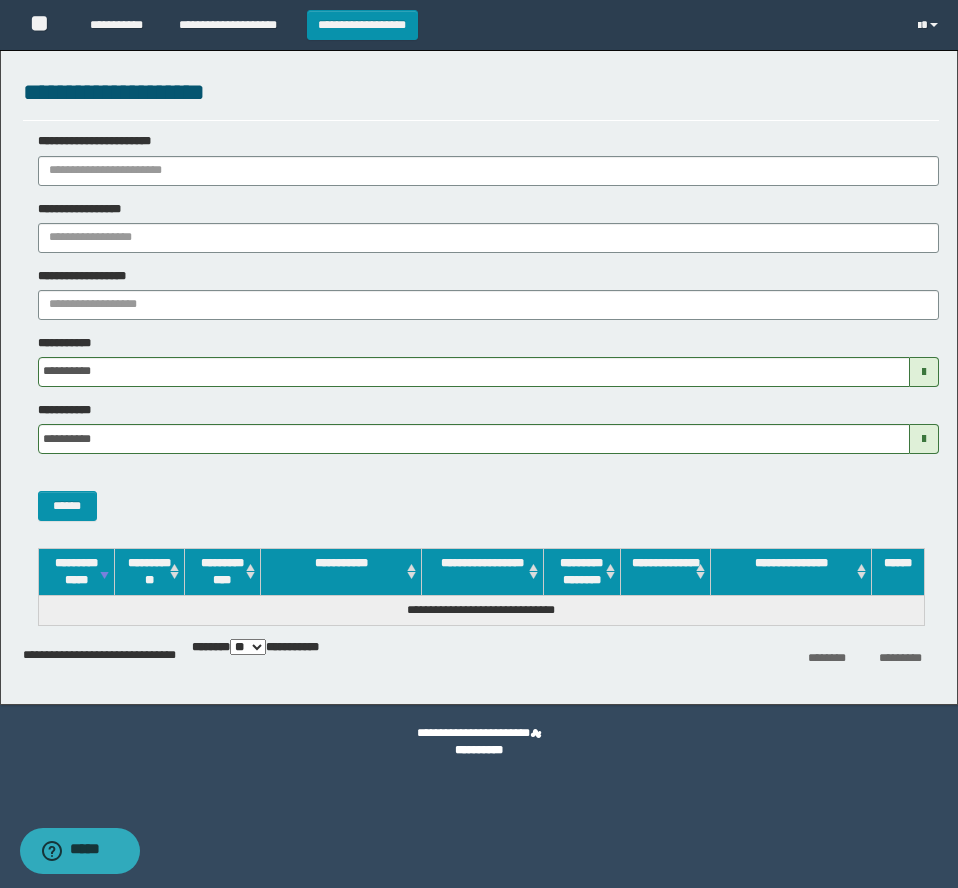 drag, startPoint x: 727, startPoint y: 152, endPoint x: 725, endPoint y: 170, distance: 18.110771 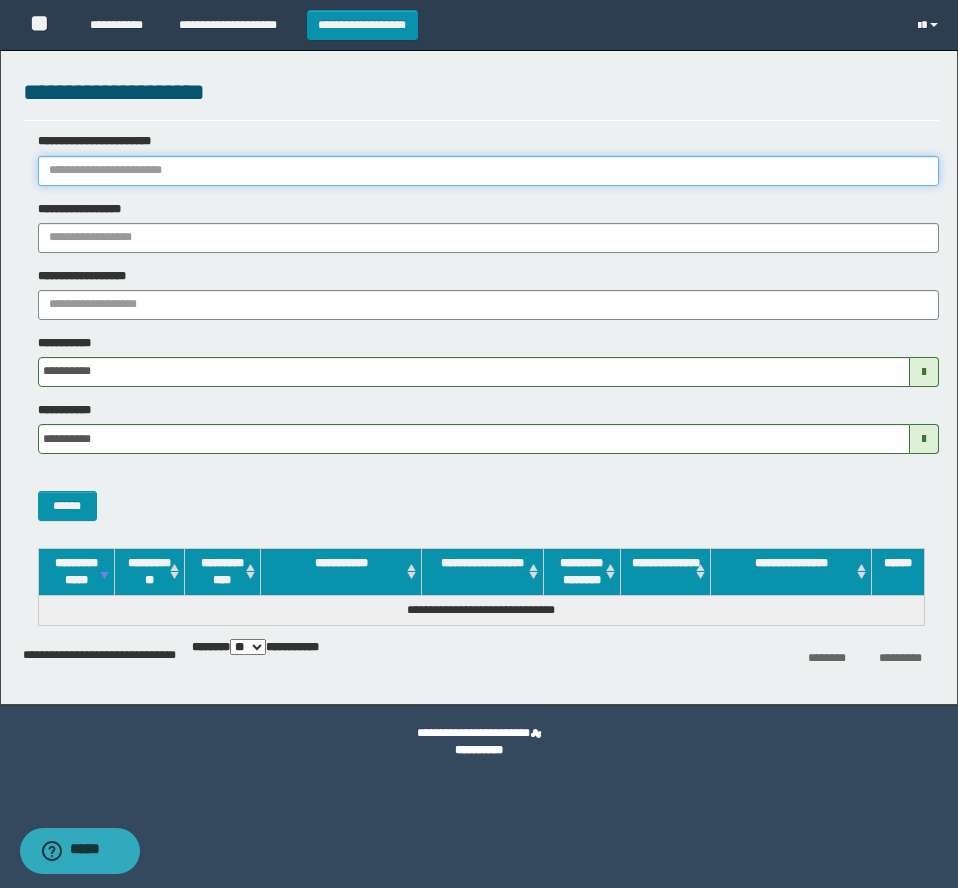click on "**********" at bounding box center [488, 171] 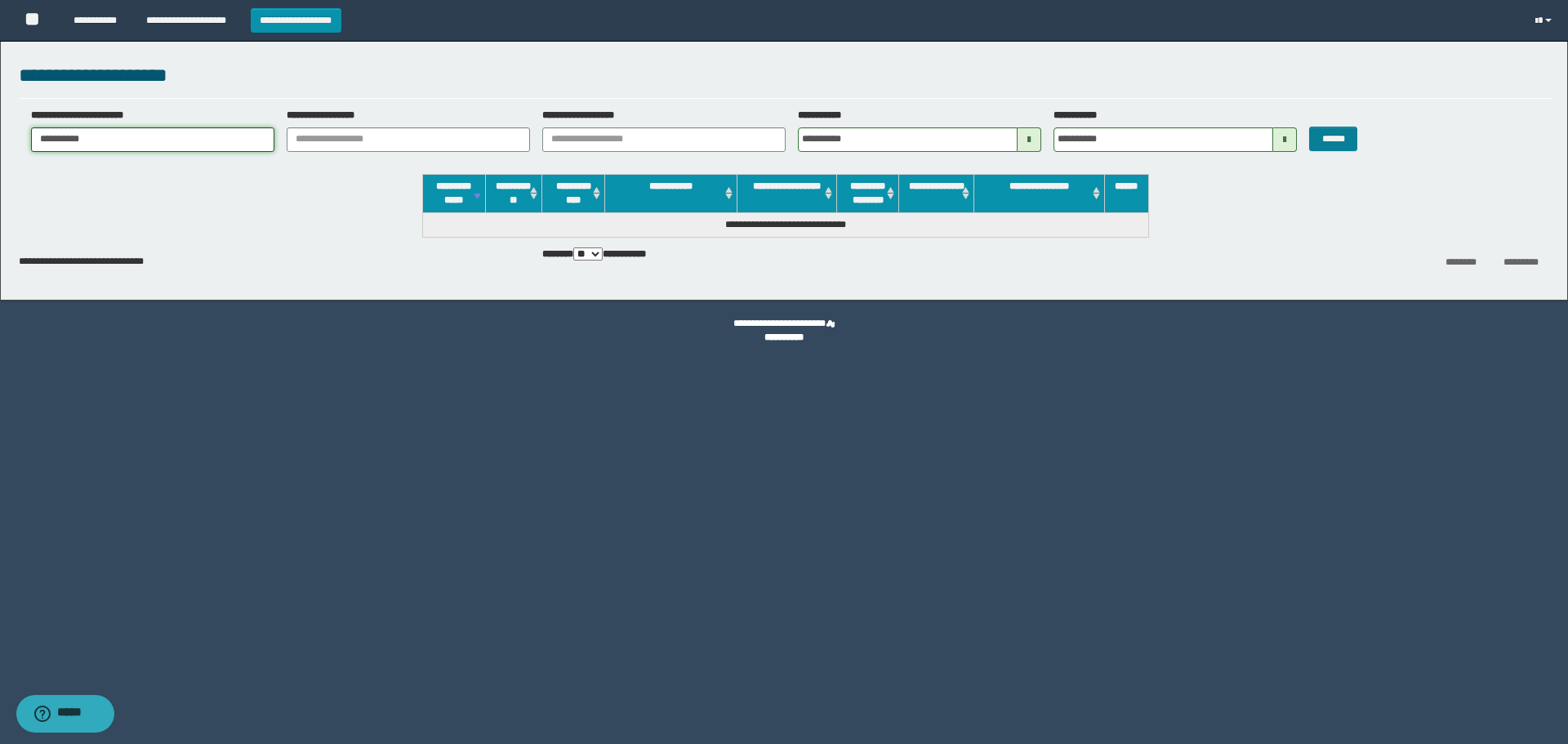 type on "**********" 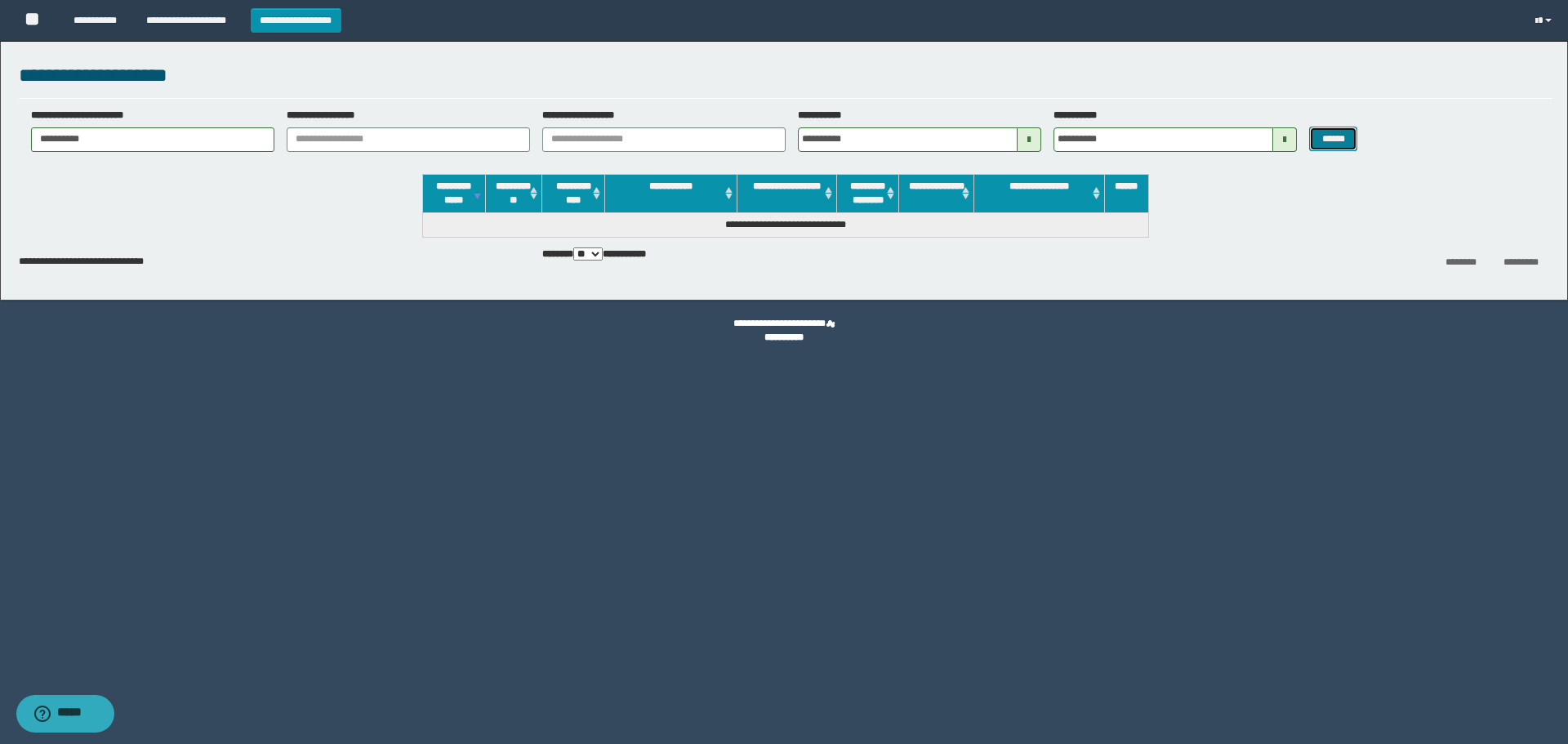 click on "******" at bounding box center (1333, 139) 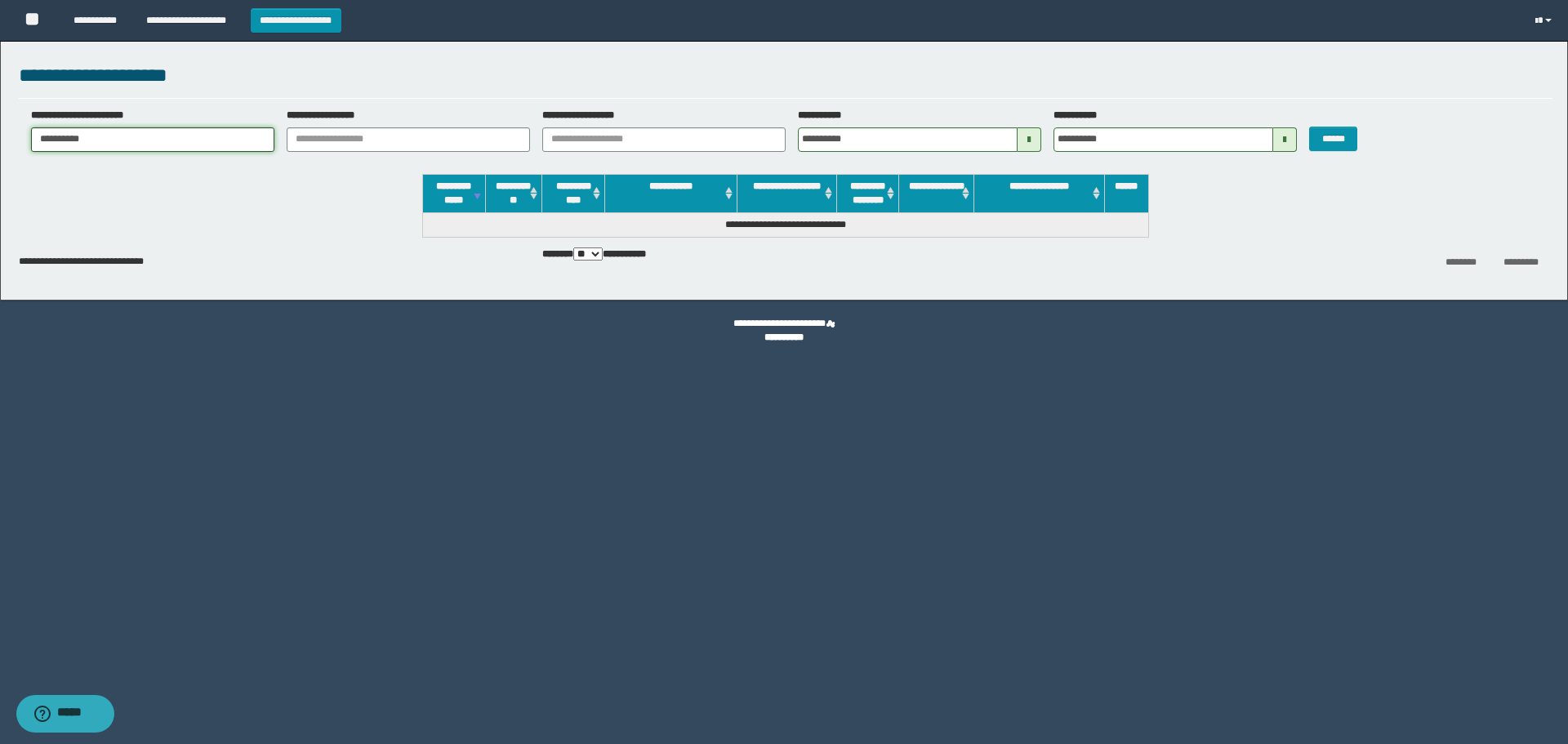 click on "**********" at bounding box center [153, 140] 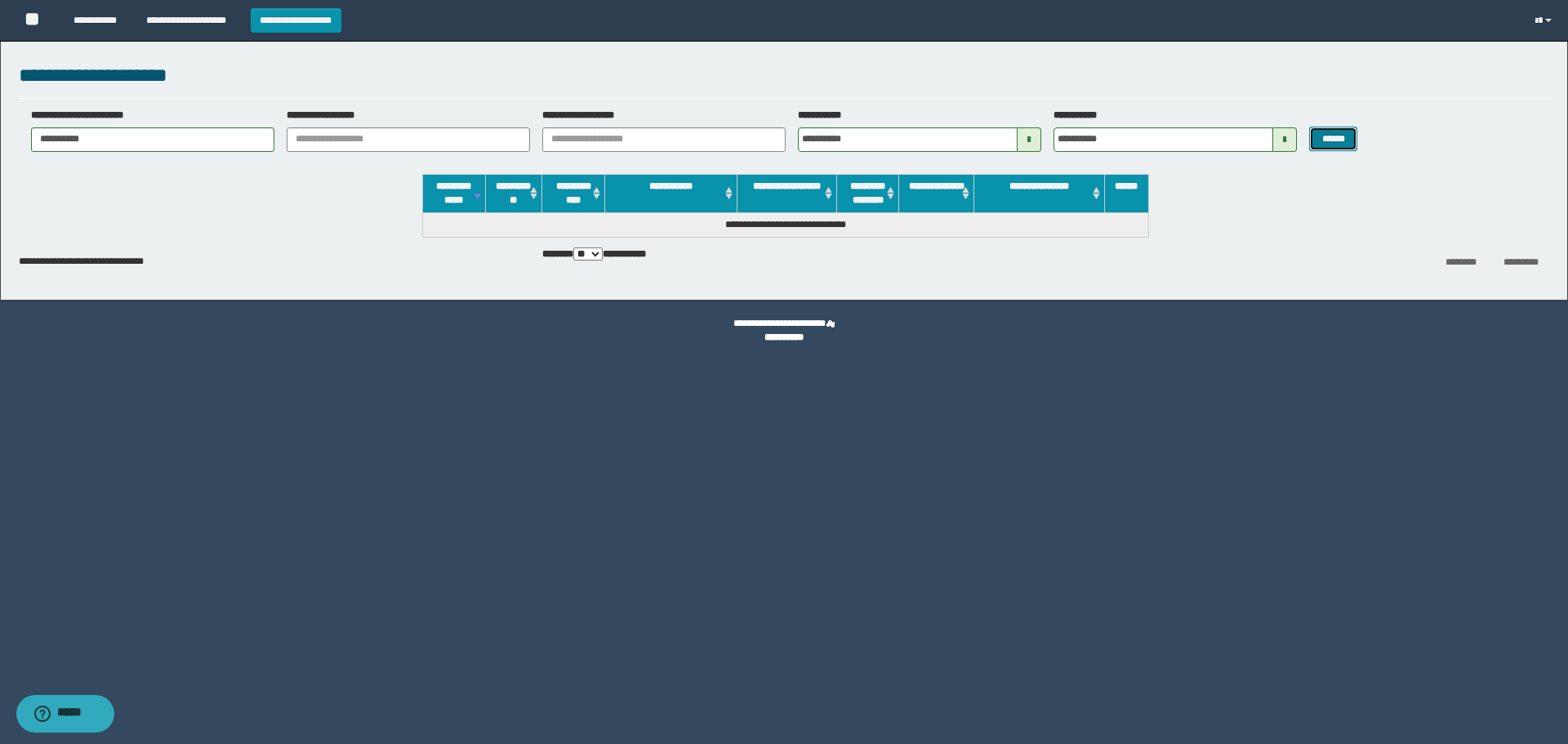 click on "******" at bounding box center [1333, 139] 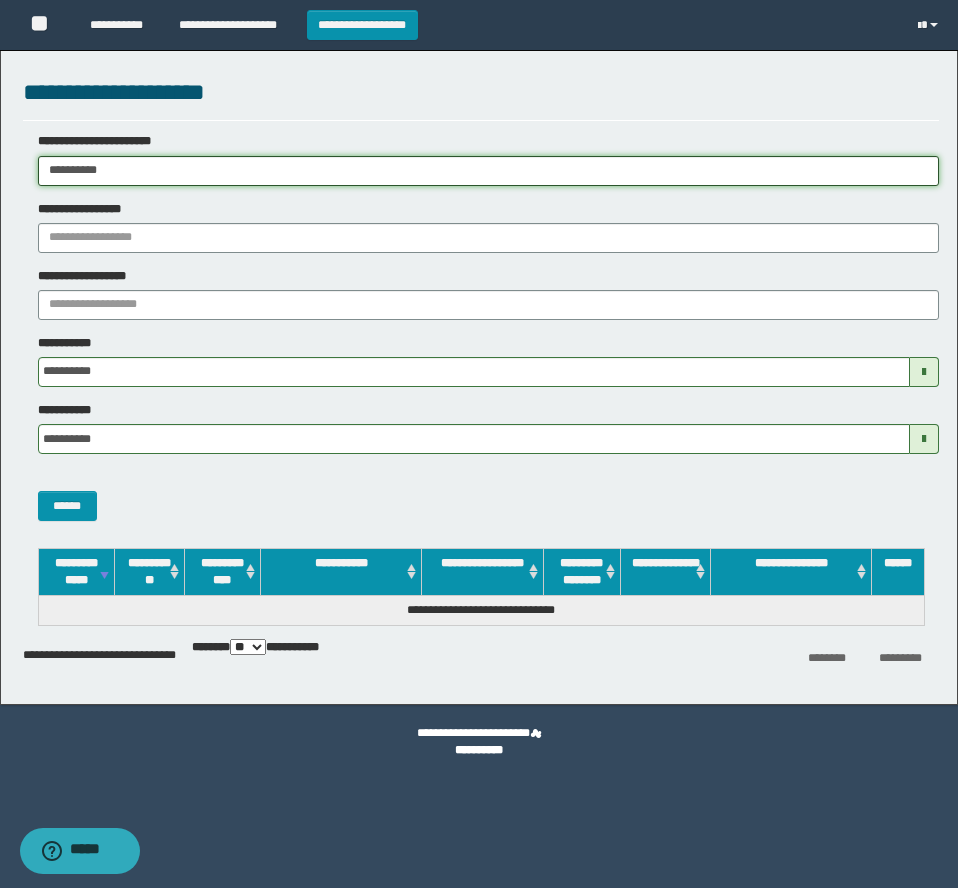 drag, startPoint x: 158, startPoint y: 172, endPoint x: -6, endPoint y: 166, distance: 164.10973 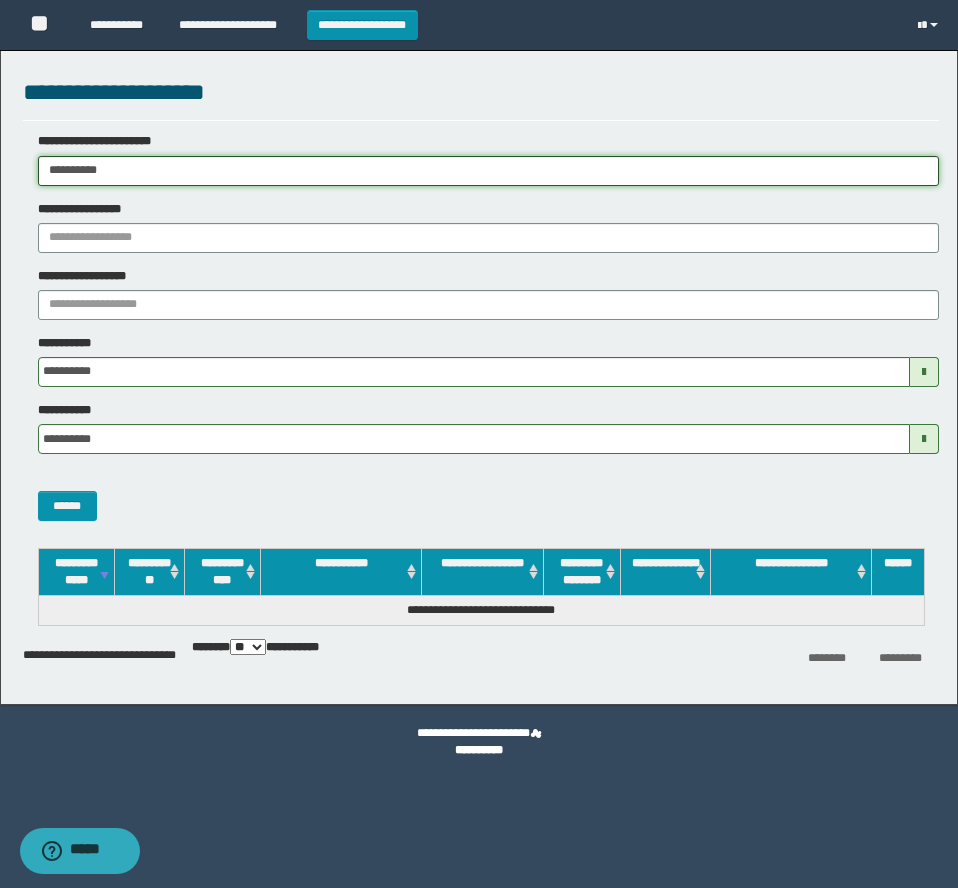 click on "**********" at bounding box center (479, 444) 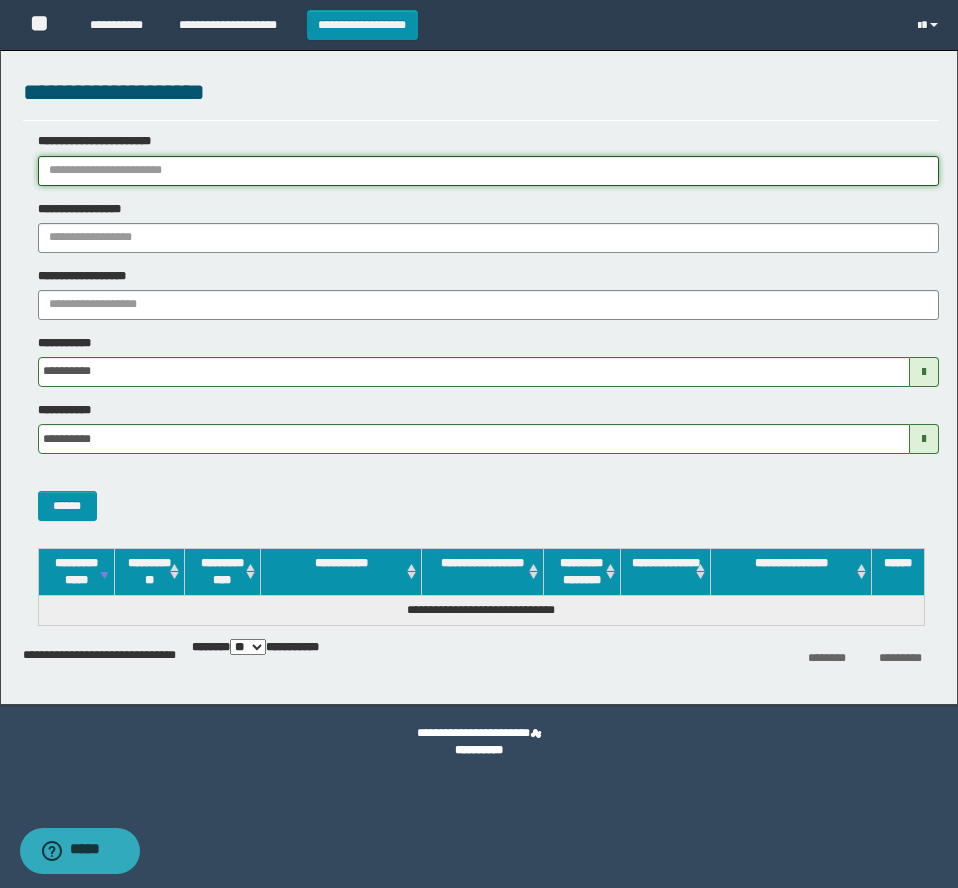 paste on "**********" 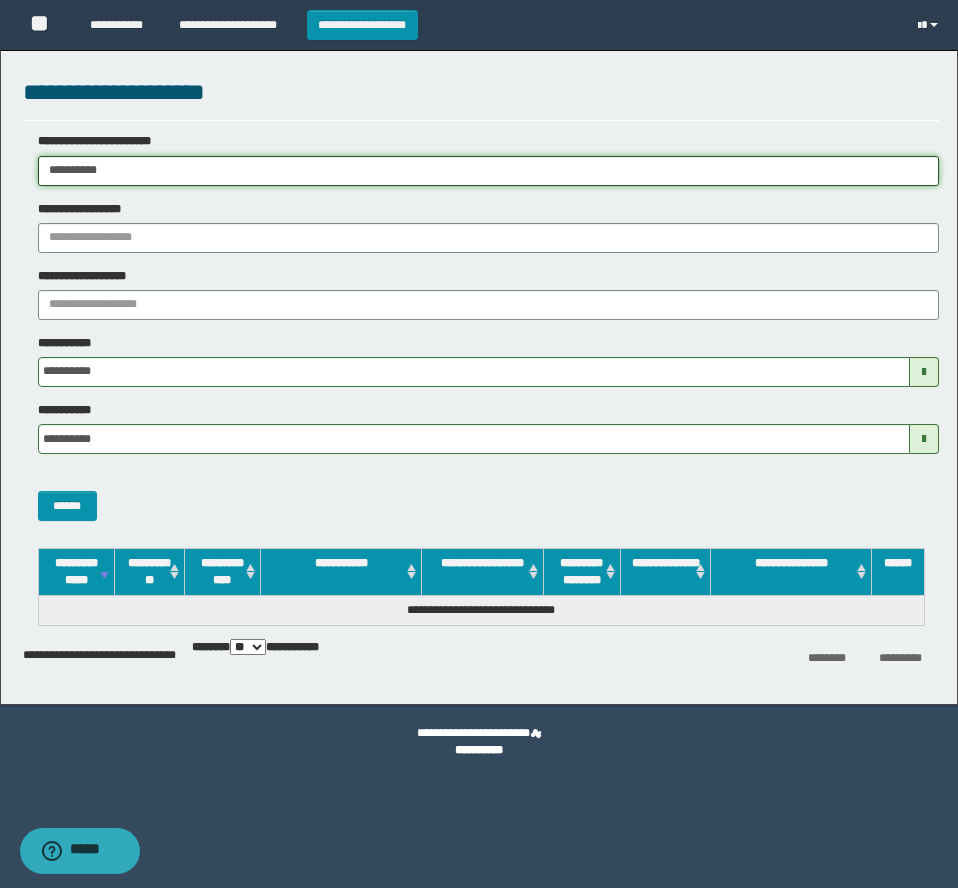type on "**********" 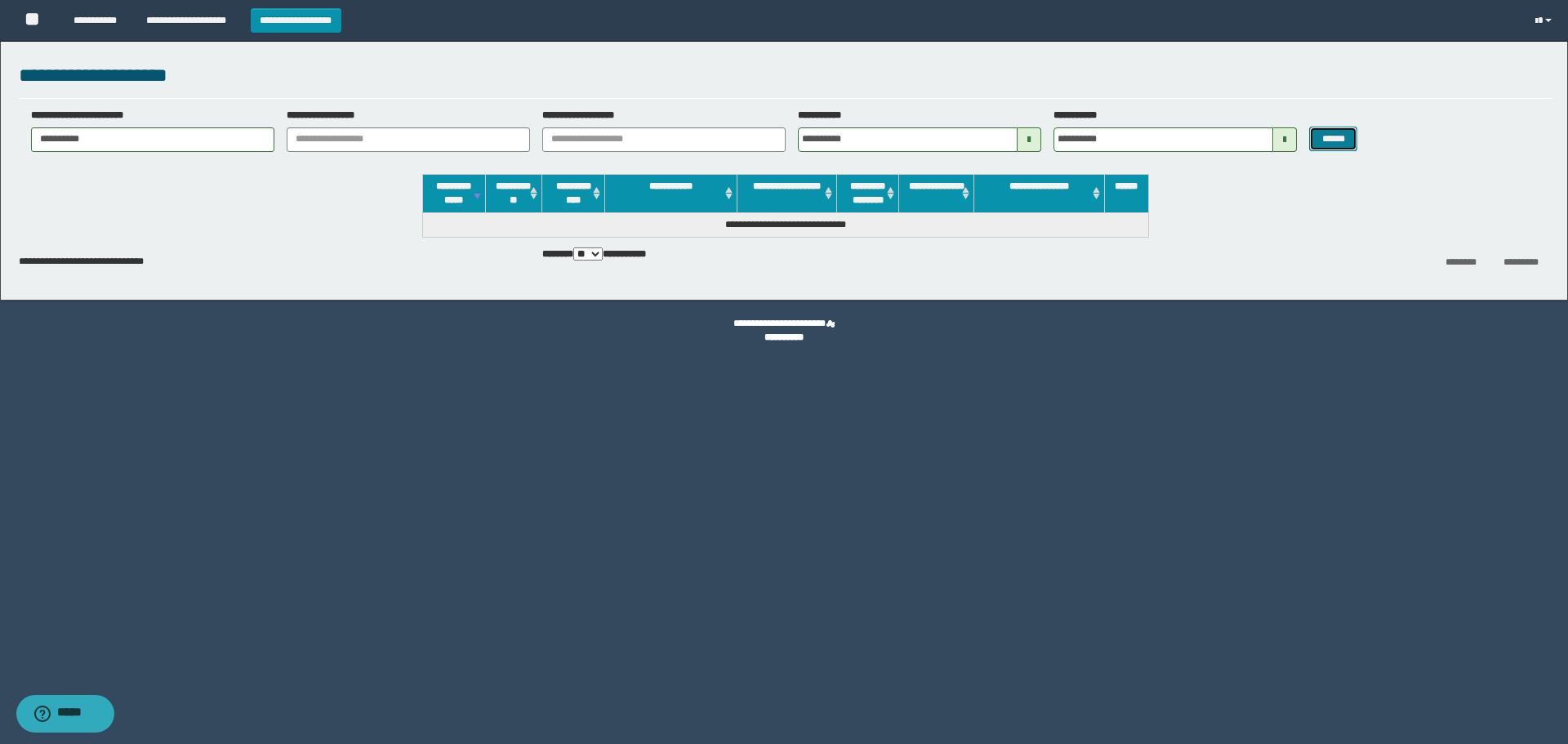 click on "******" at bounding box center [1333, 139] 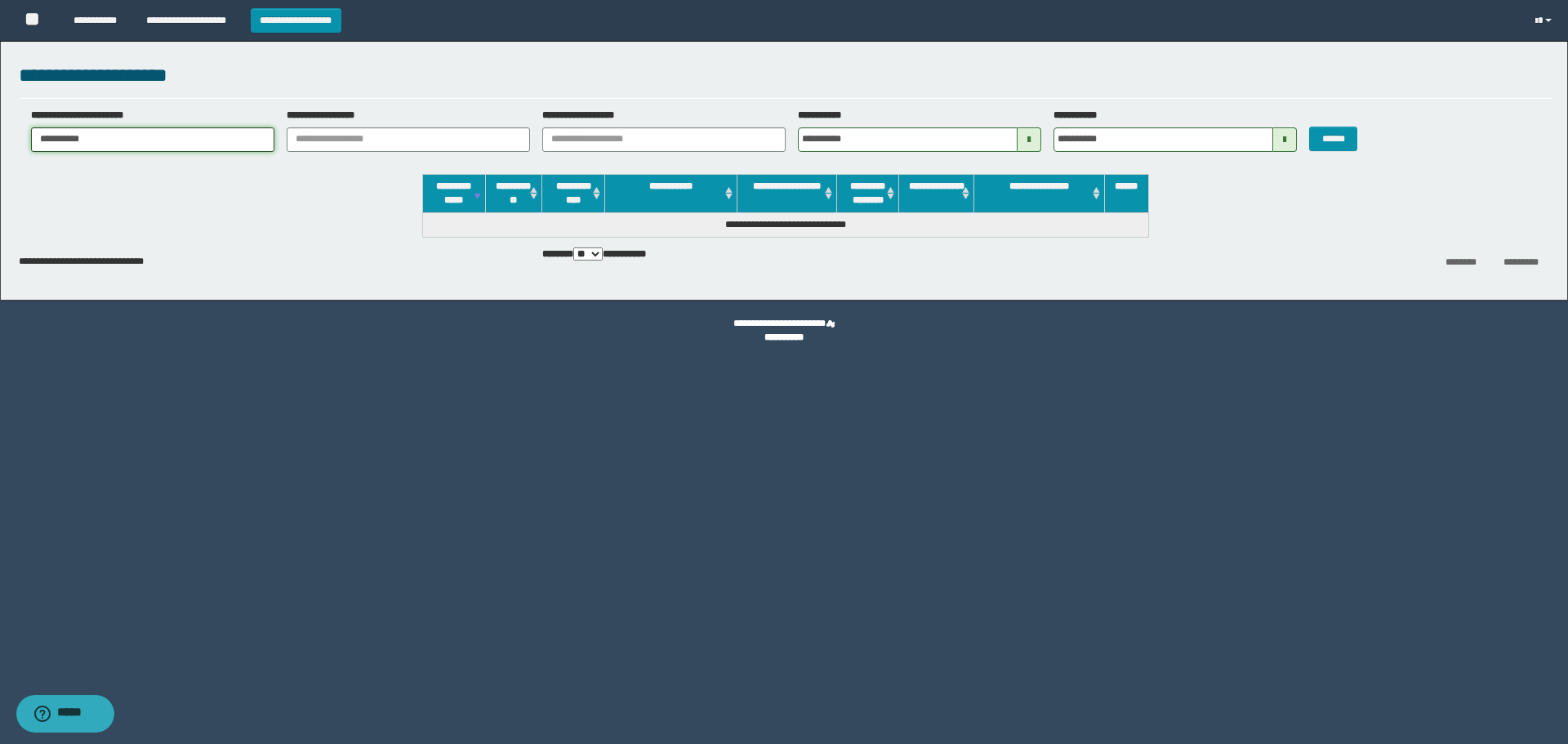 click on "**********" at bounding box center [153, 140] 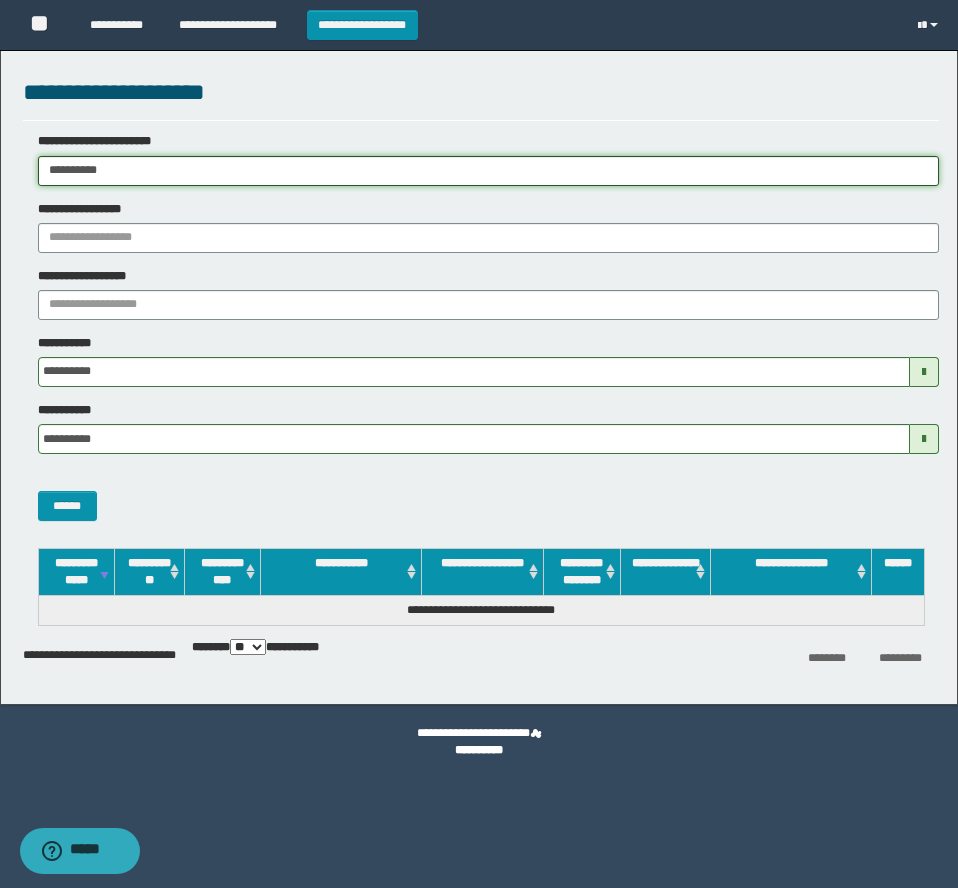 drag, startPoint x: 253, startPoint y: 176, endPoint x: -6, endPoint y: 169, distance: 259.09457 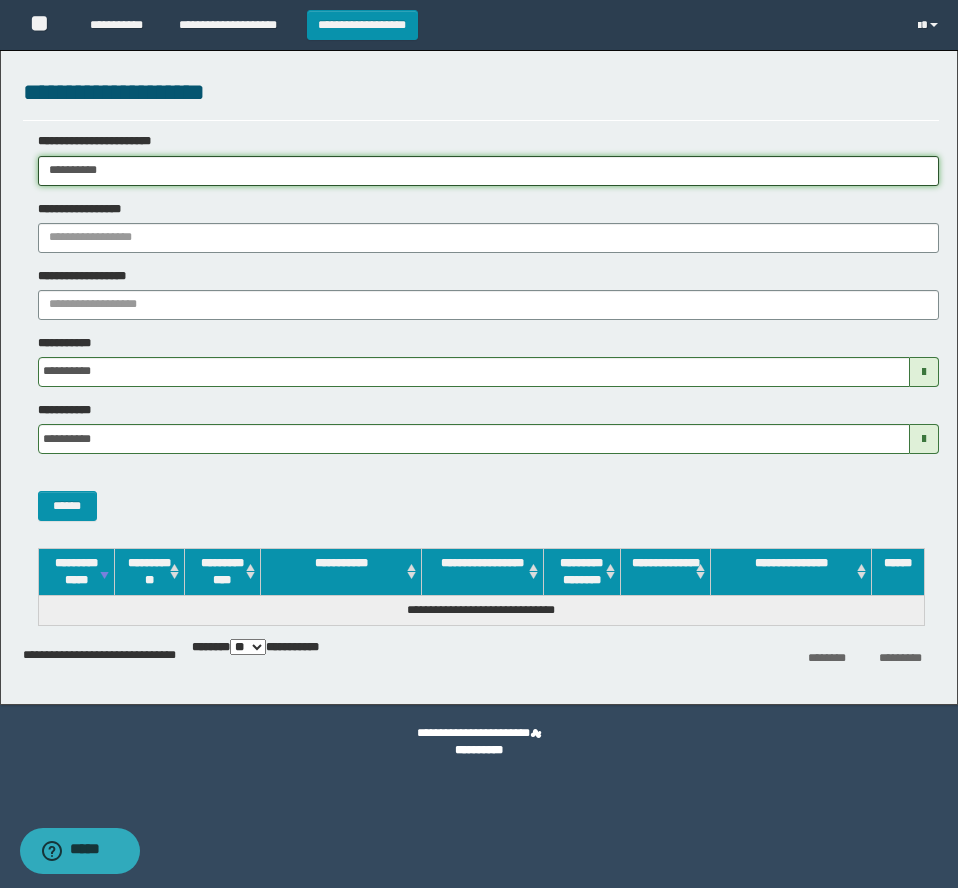click on "**********" at bounding box center [479, 444] 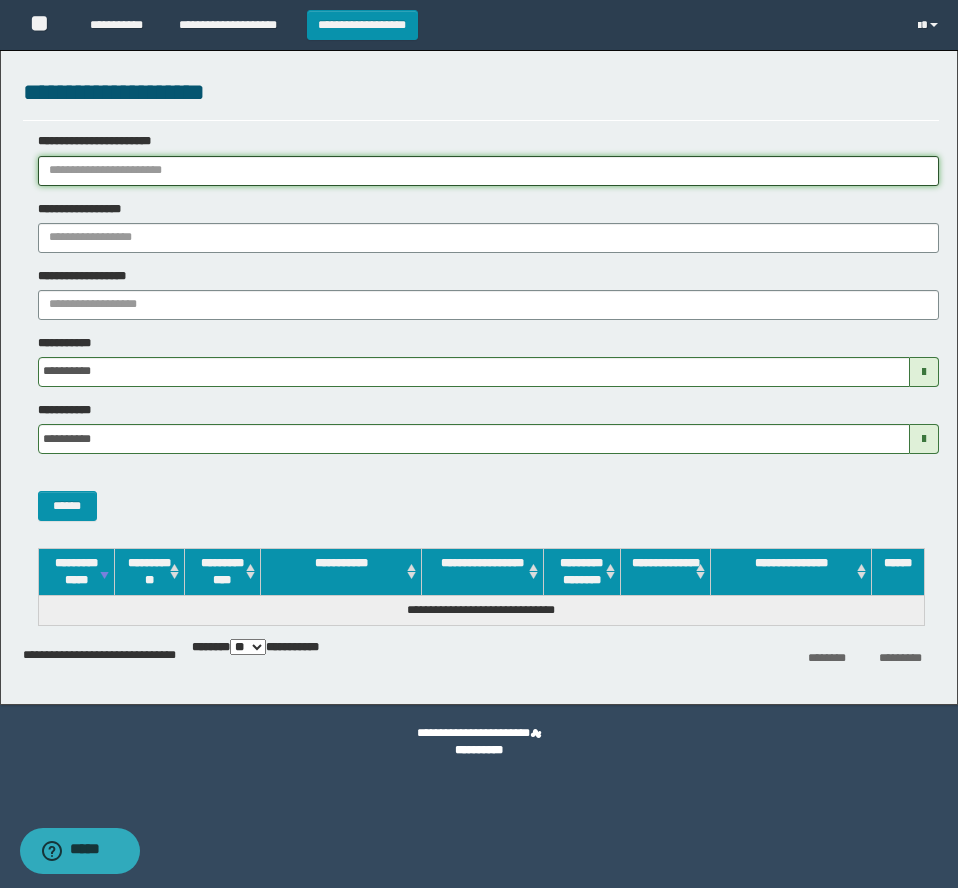 paste on "**********" 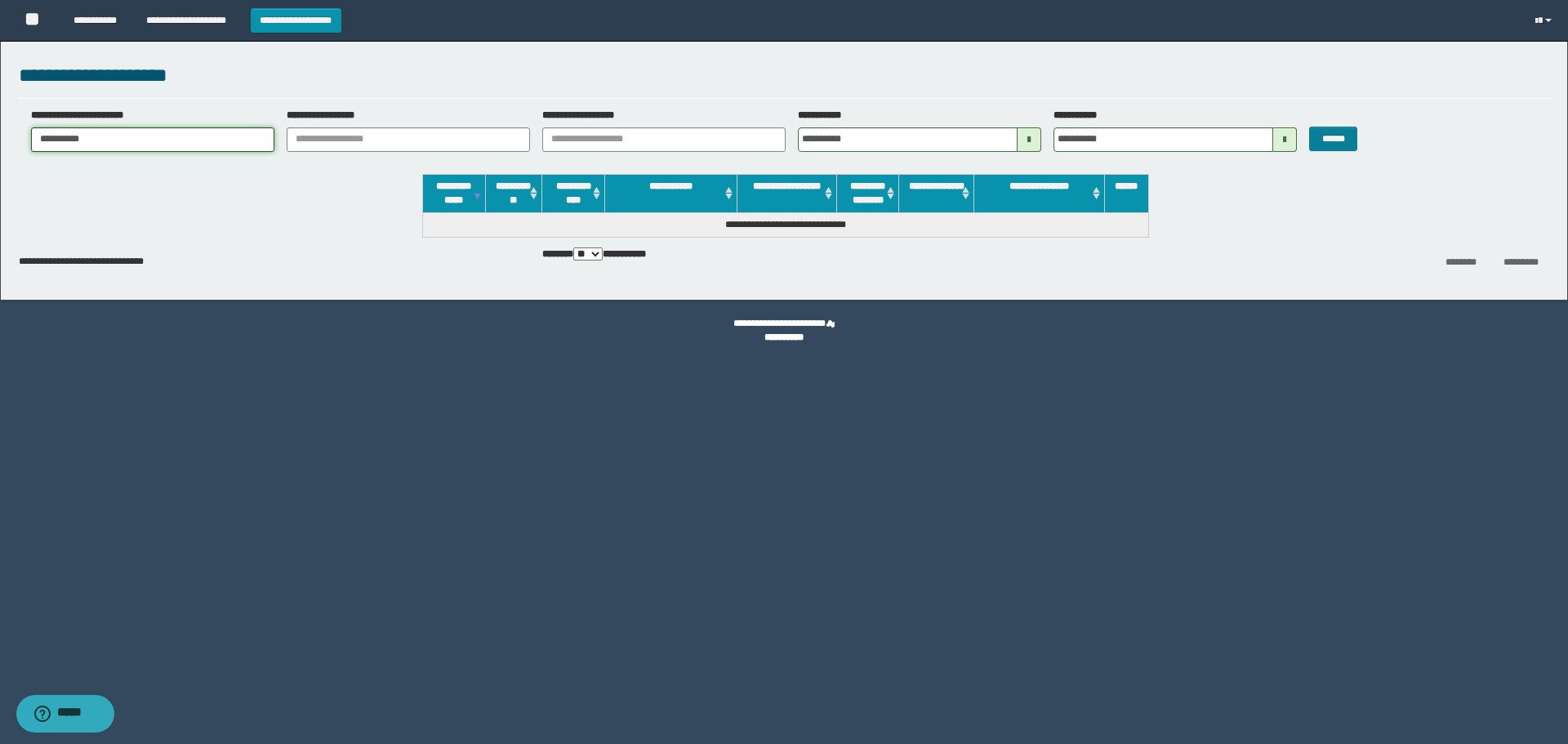 type on "**********" 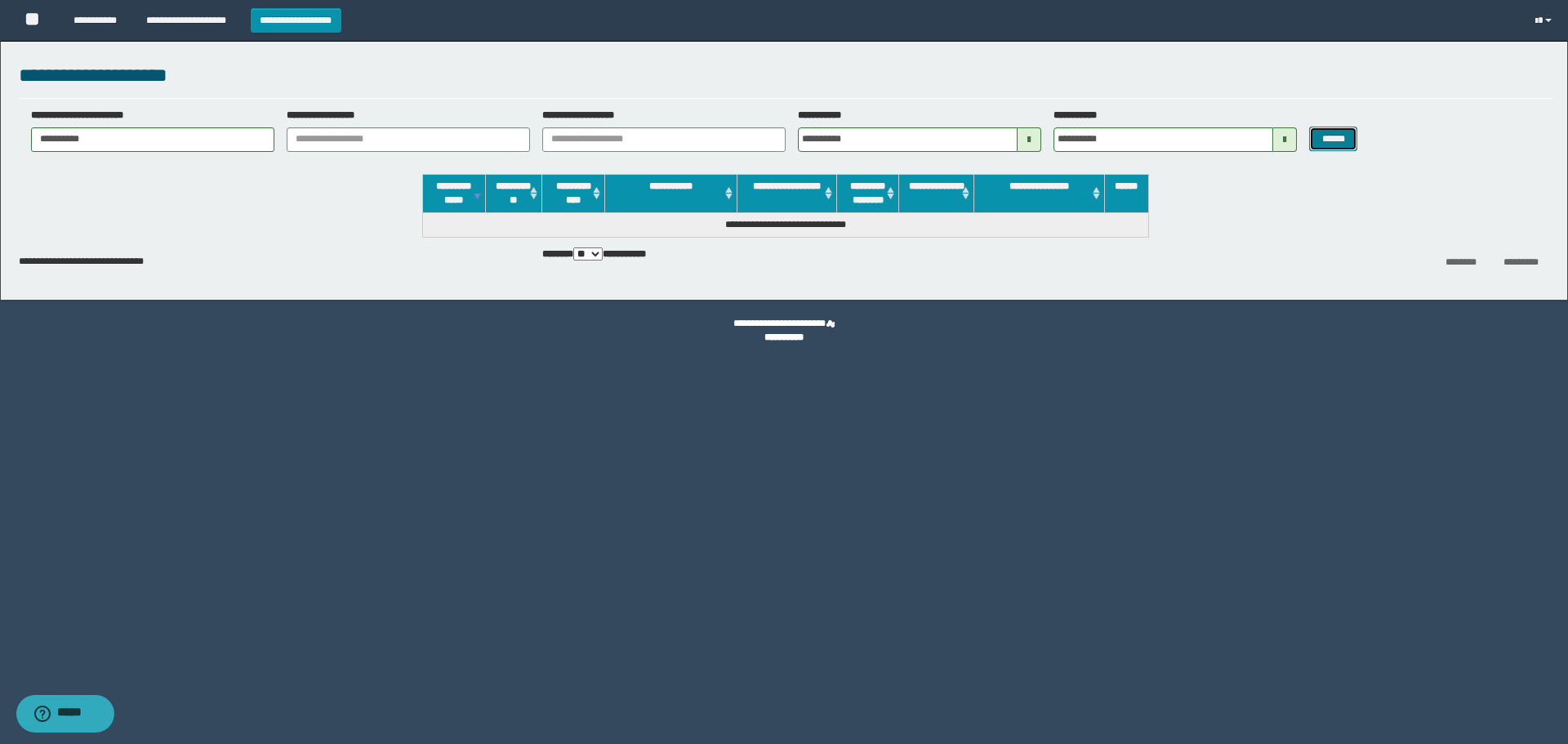 click on "******" at bounding box center (1333, 139) 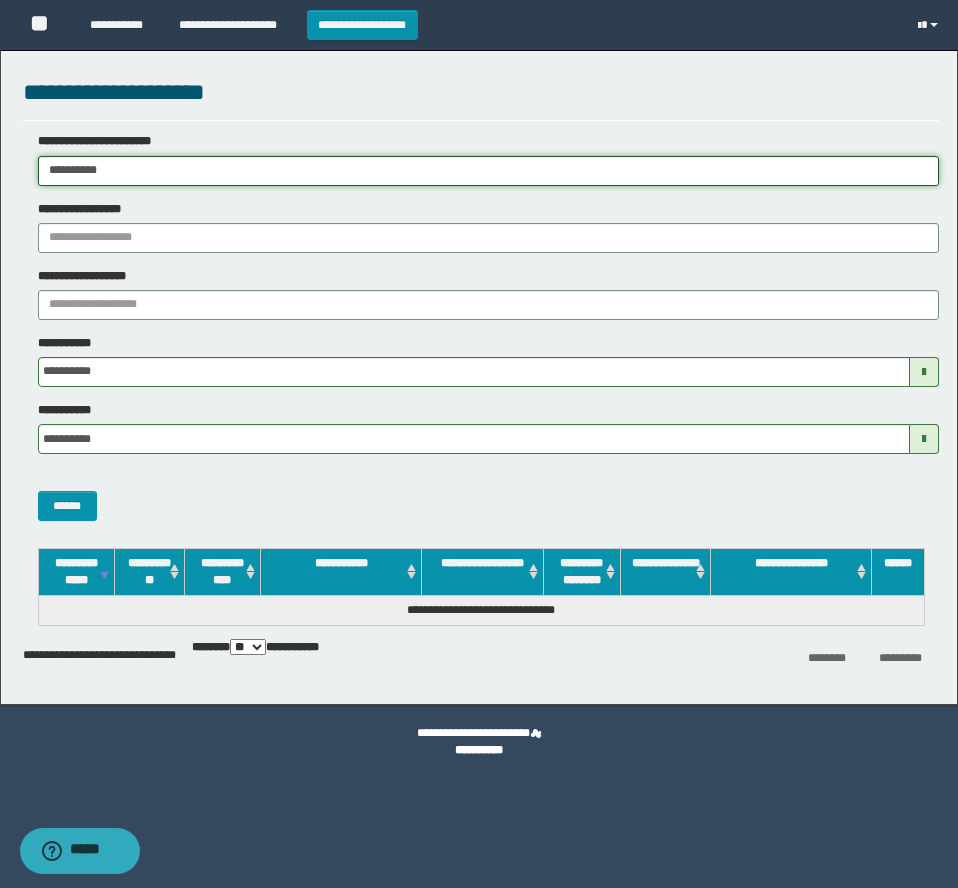 click on "**********" at bounding box center (488, 171) 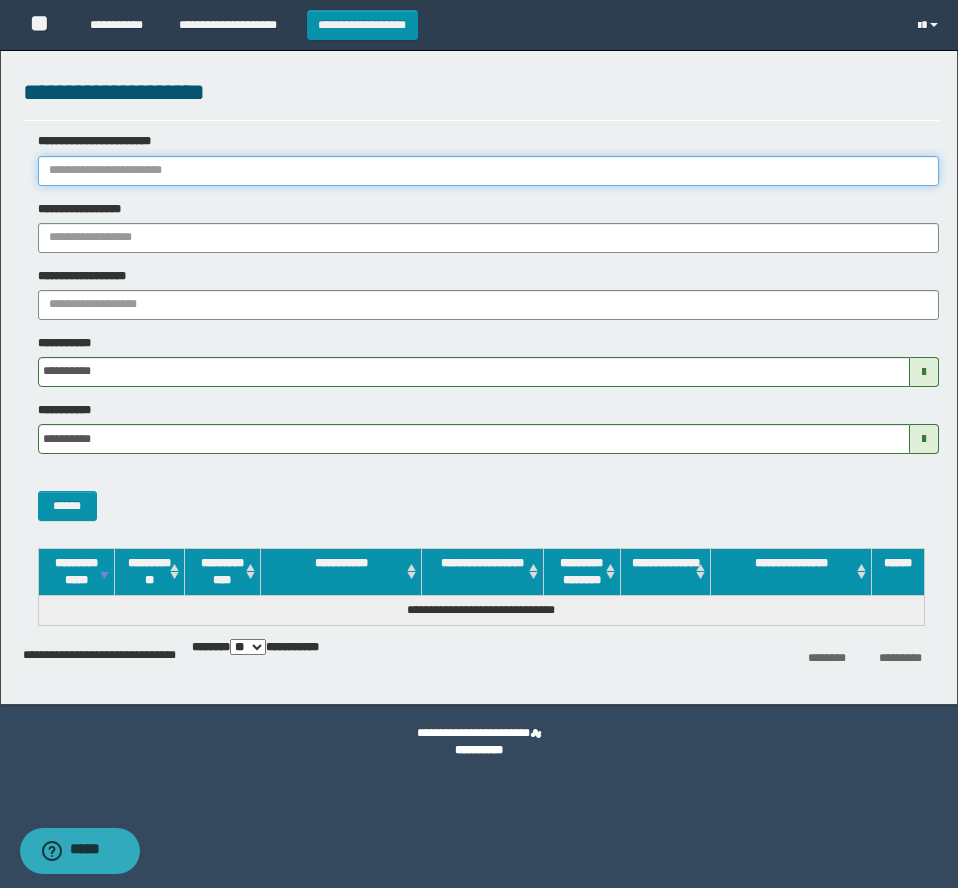 paste on "**********" 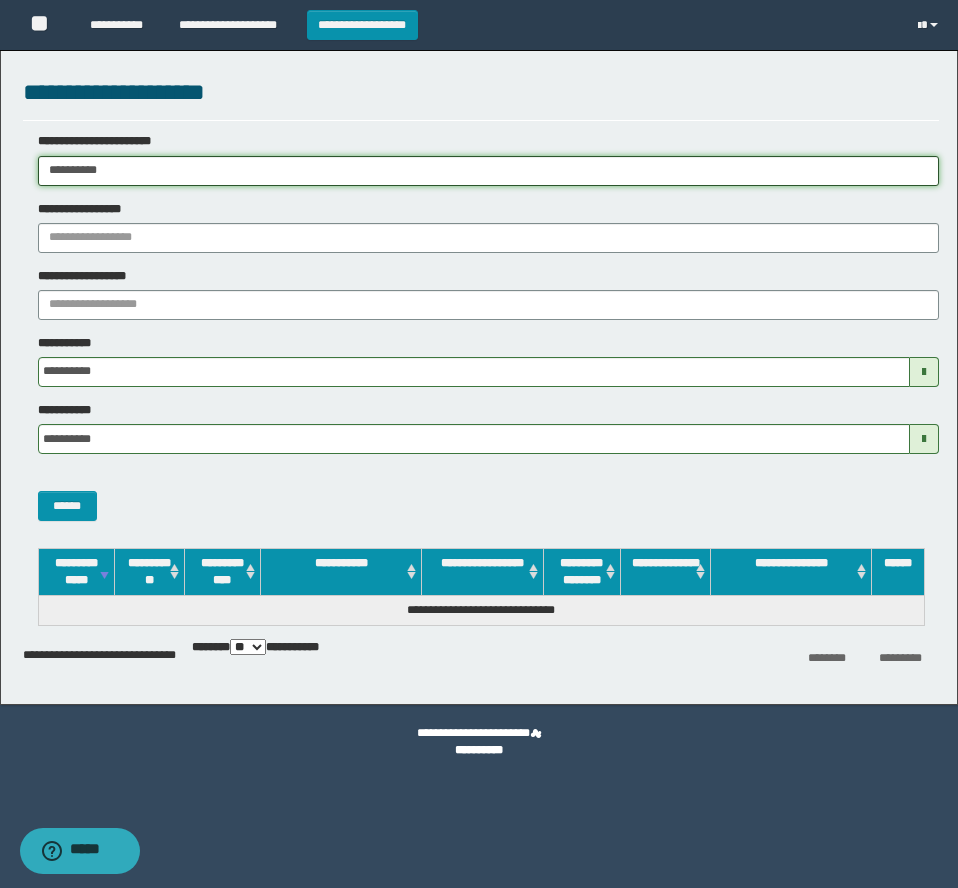 type on "**********" 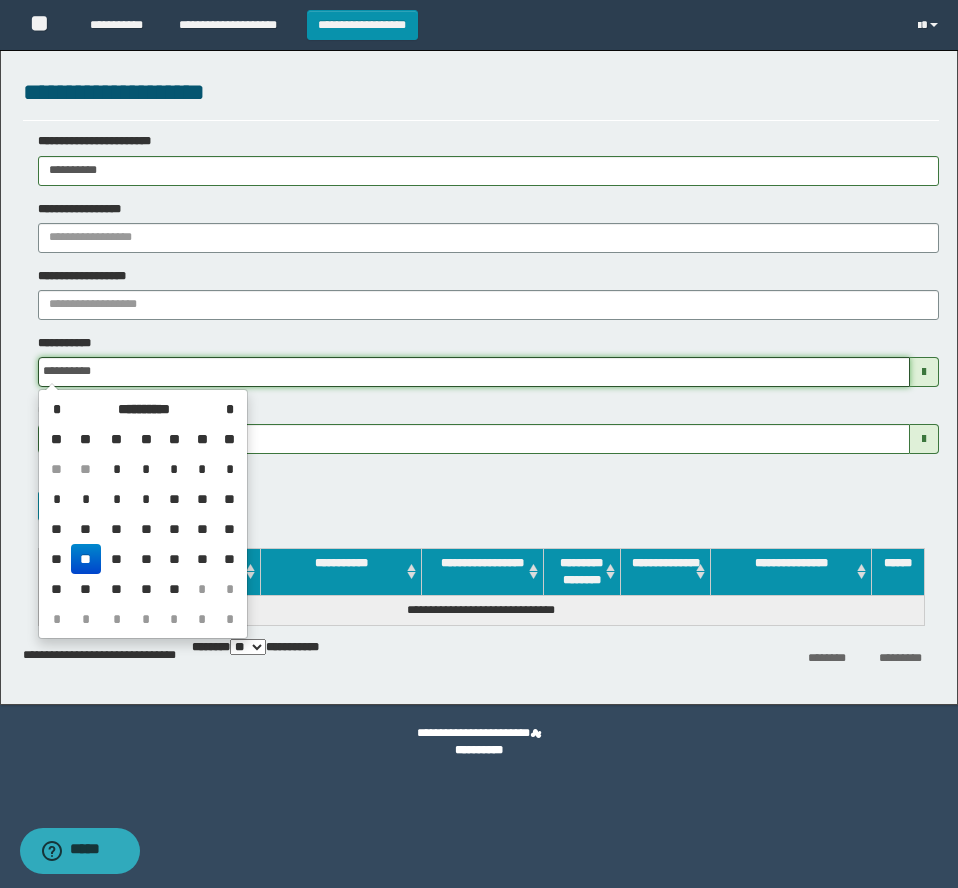 type 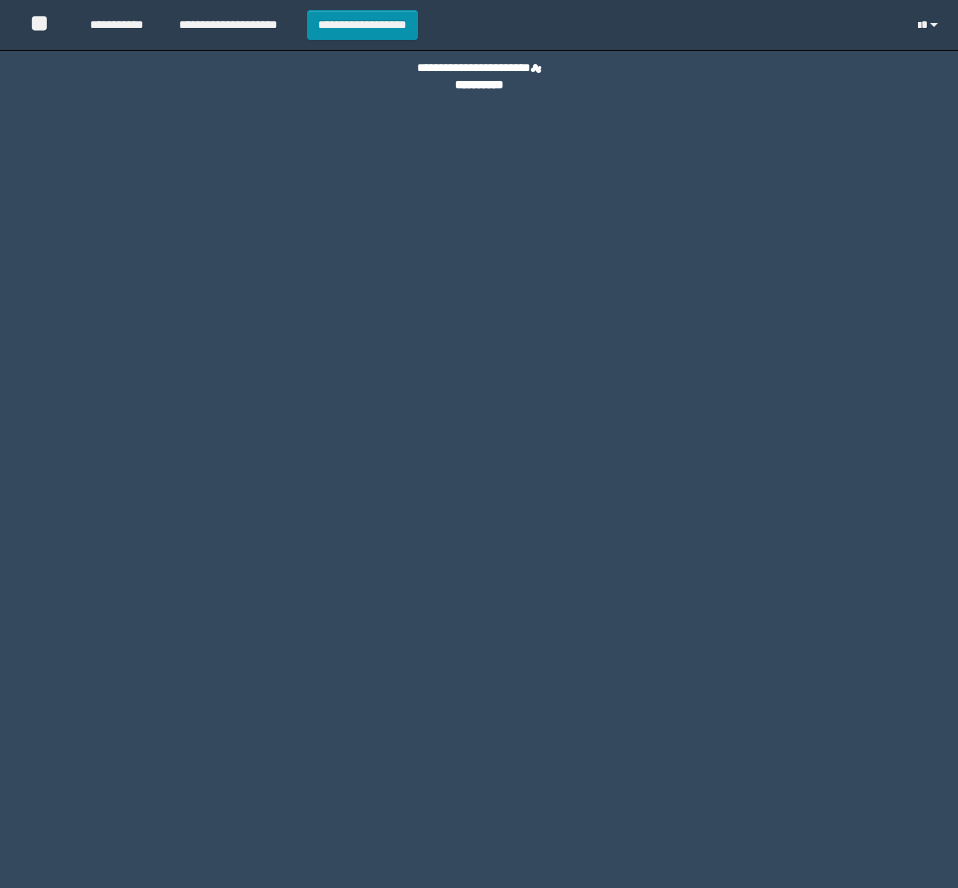 scroll, scrollTop: 0, scrollLeft: 0, axis: both 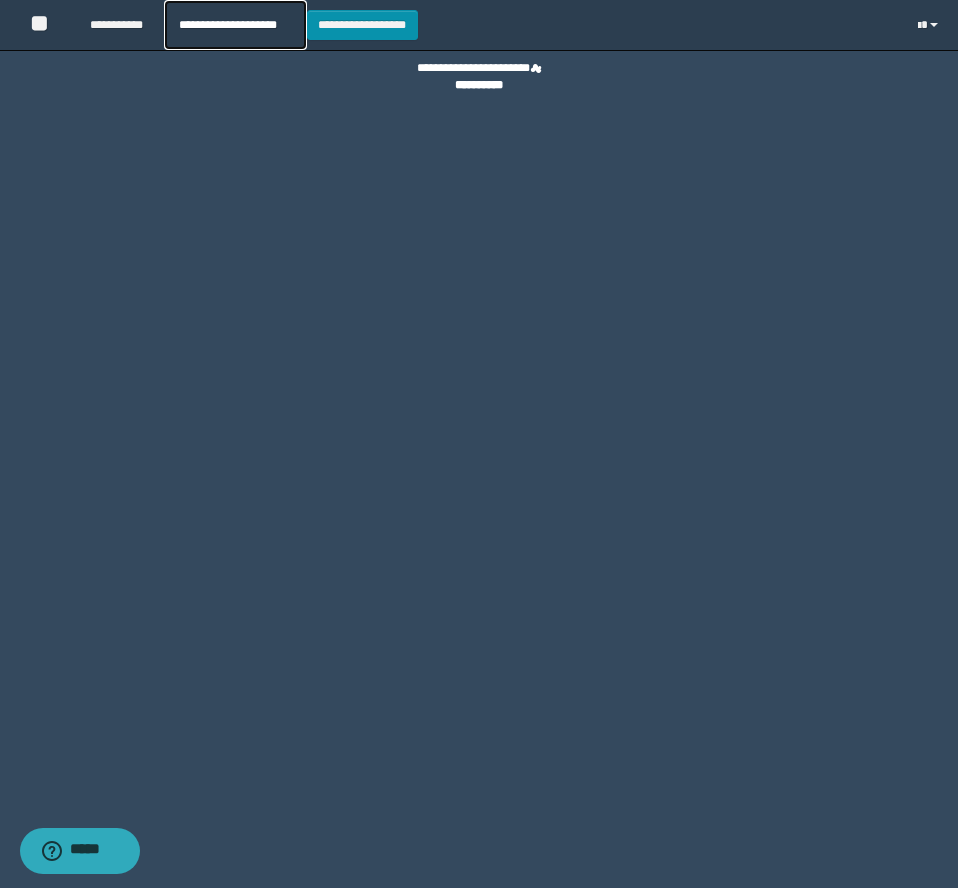 click on "**********" at bounding box center (235, 25) 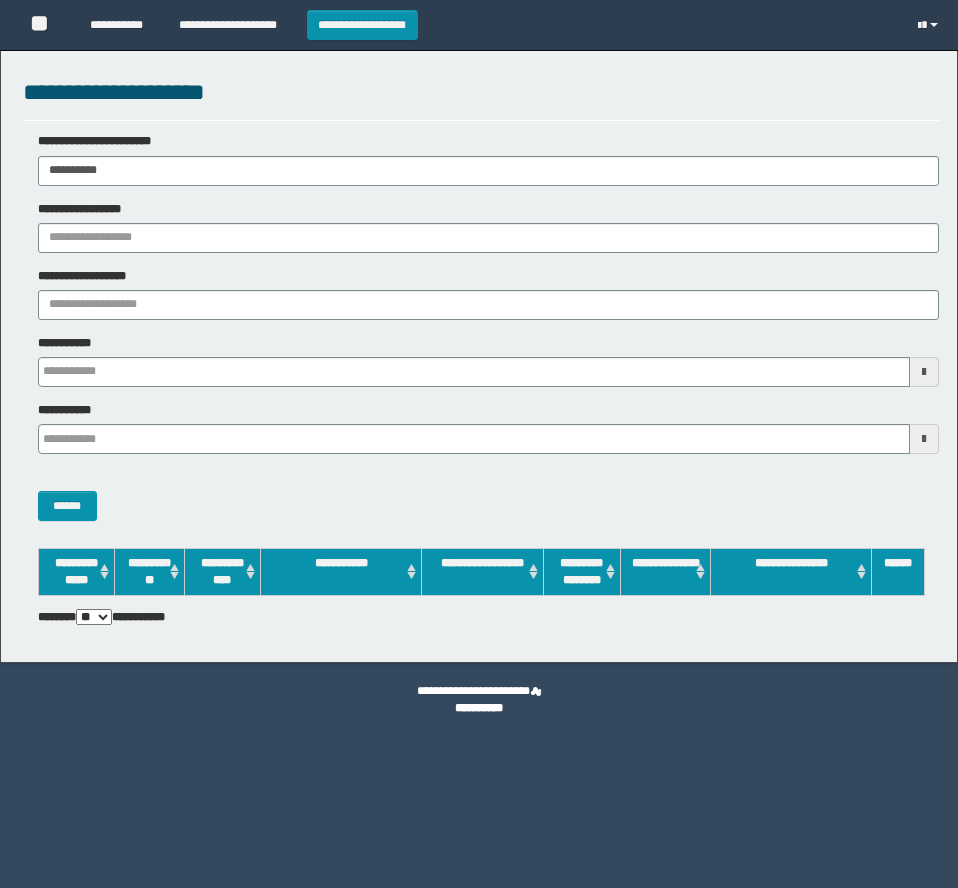 scroll, scrollTop: 0, scrollLeft: 0, axis: both 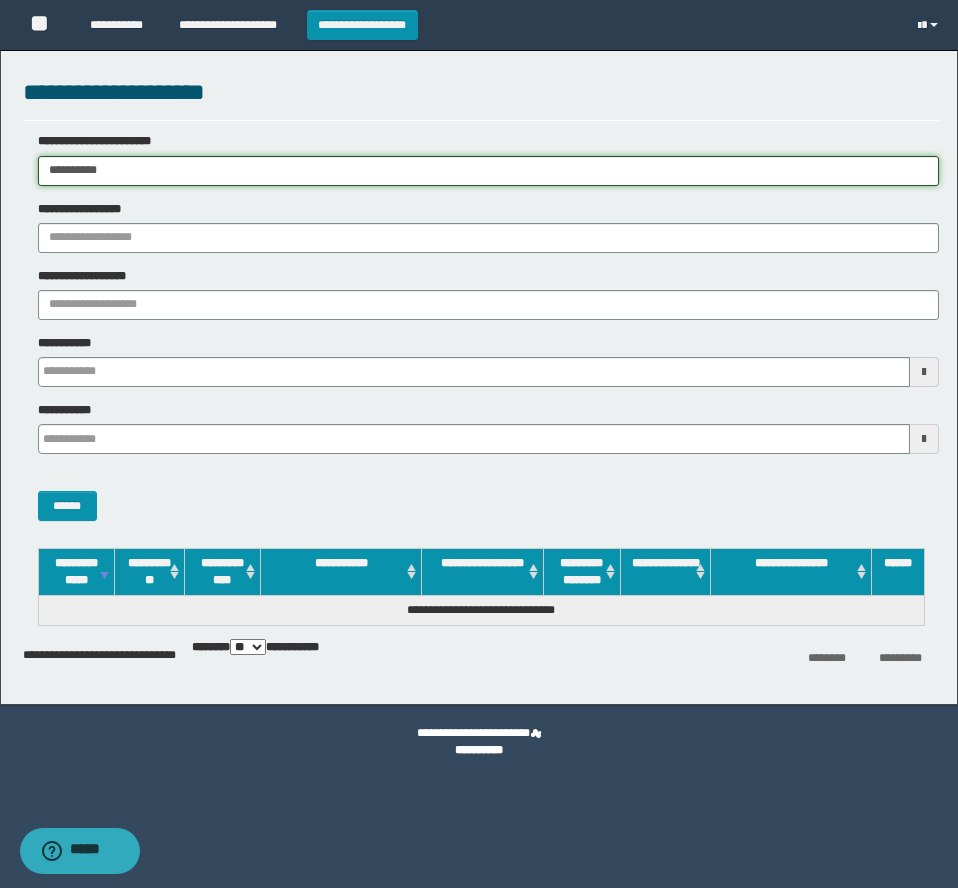 drag, startPoint x: 144, startPoint y: 172, endPoint x: -6, endPoint y: 169, distance: 150.03 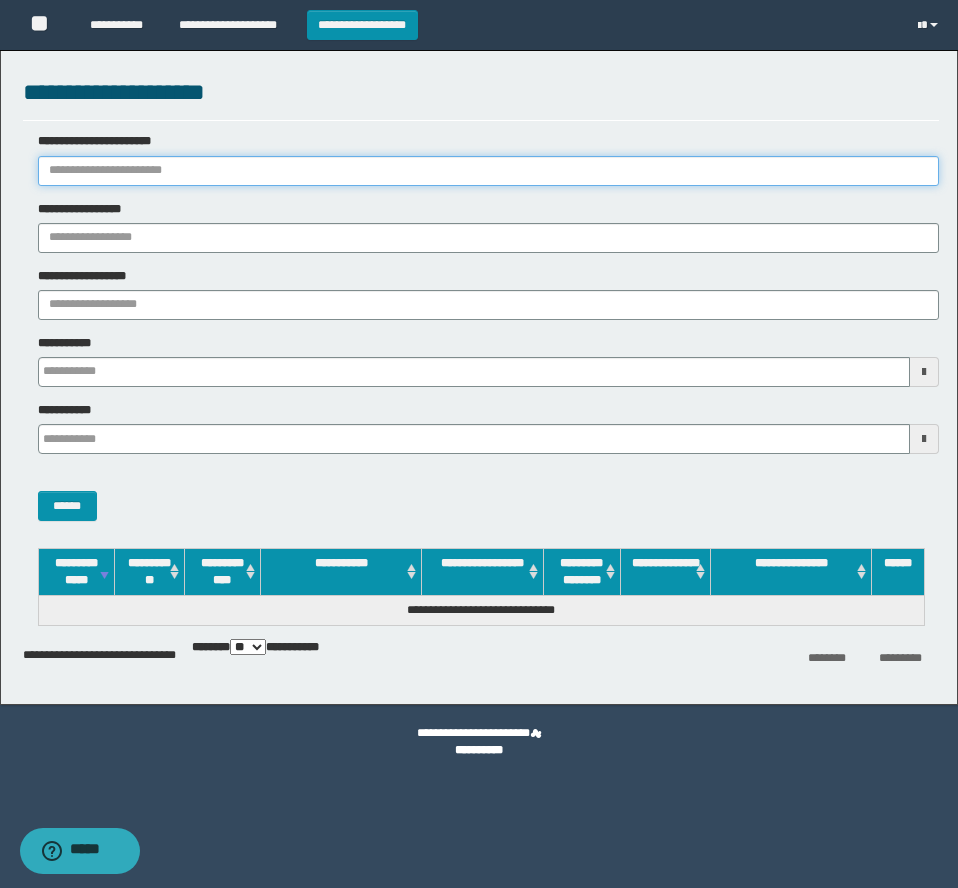 paste on "**********" 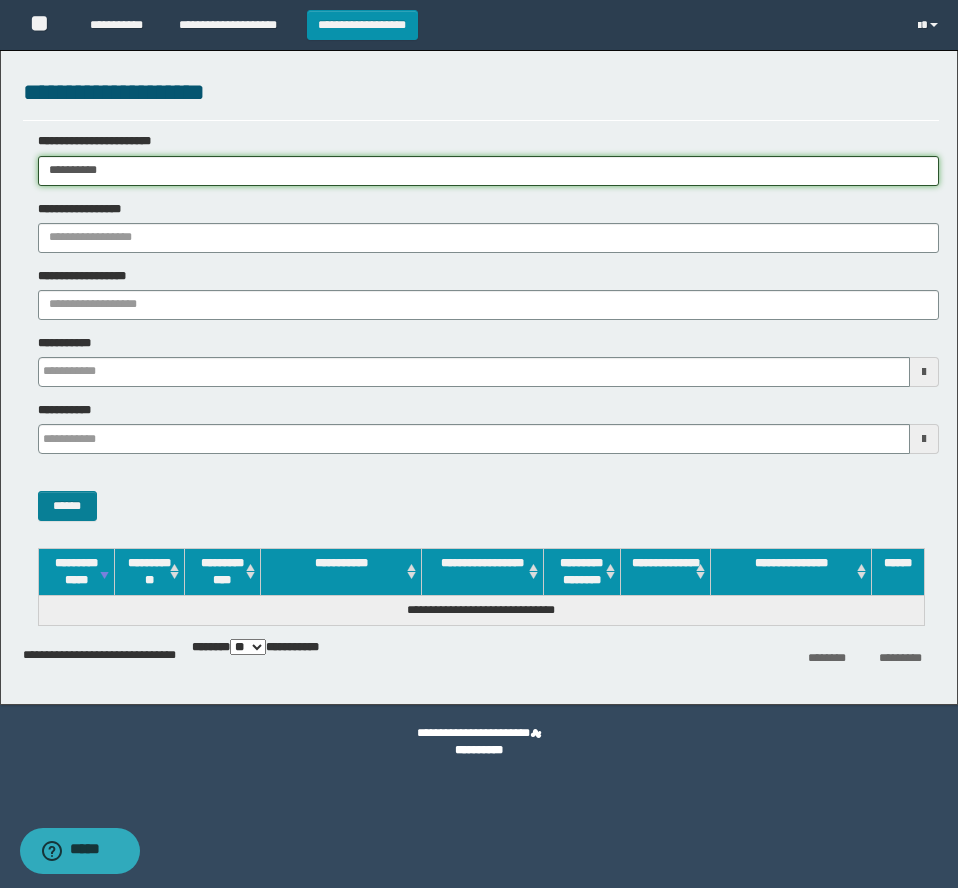 type on "**********" 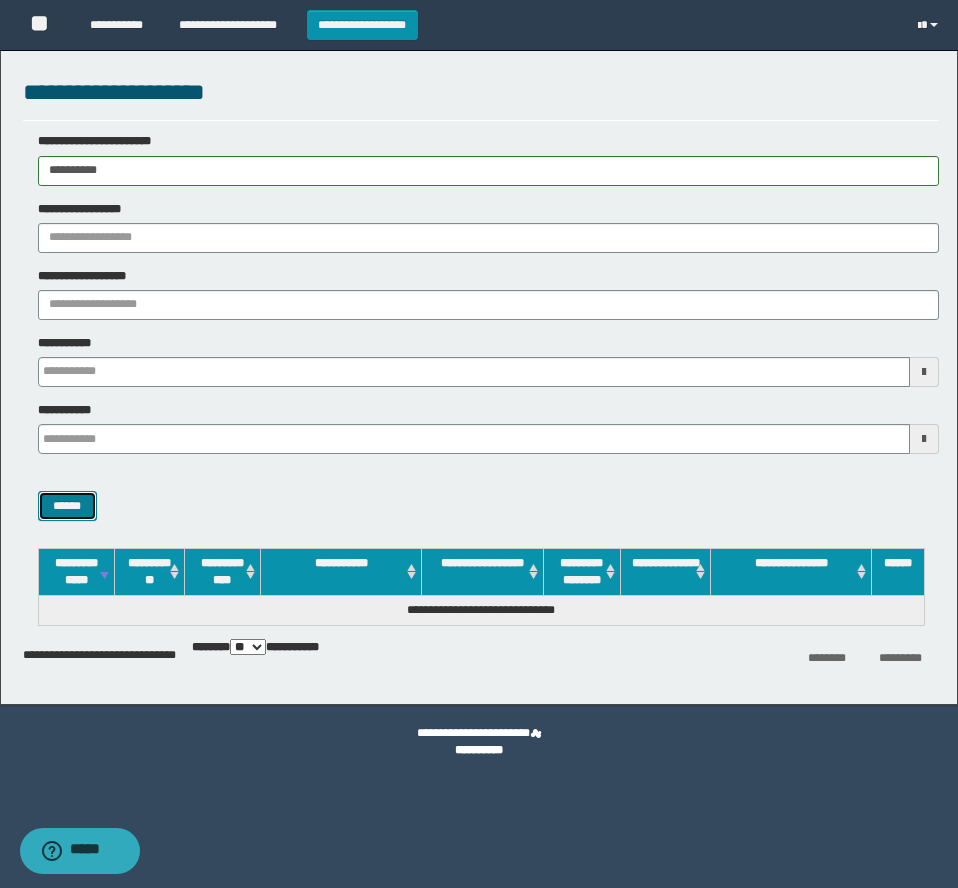 click on "******" at bounding box center (67, 506) 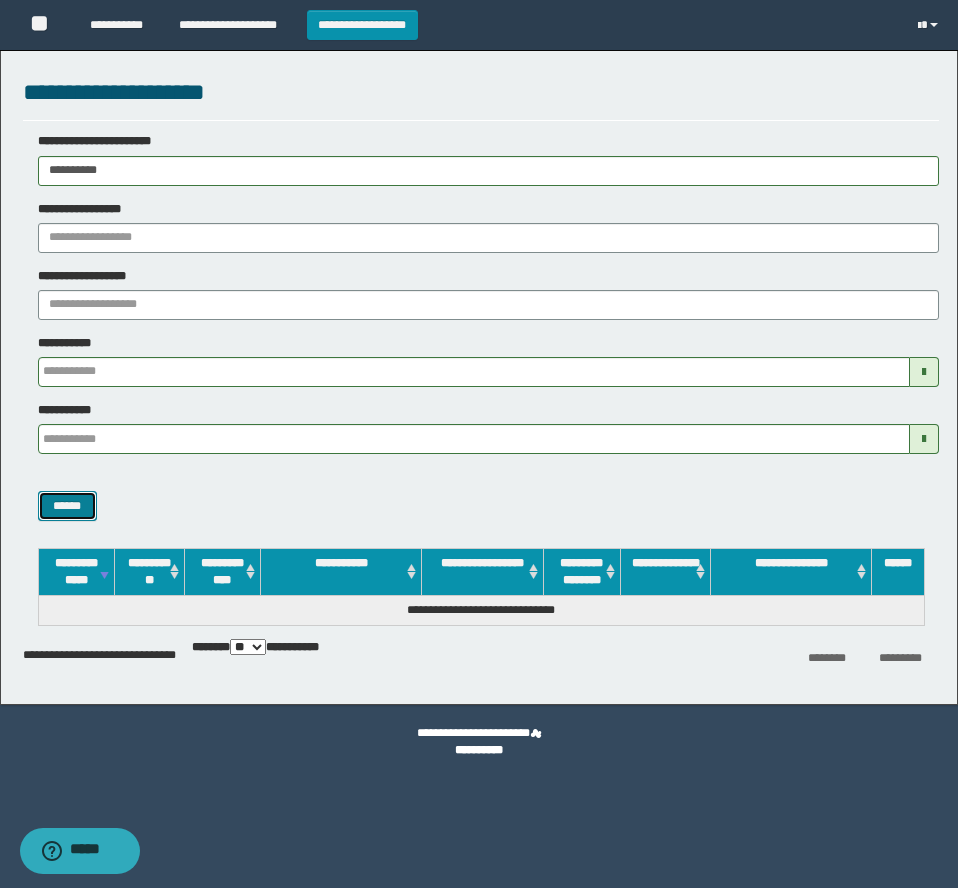 click on "******" at bounding box center [67, 506] 